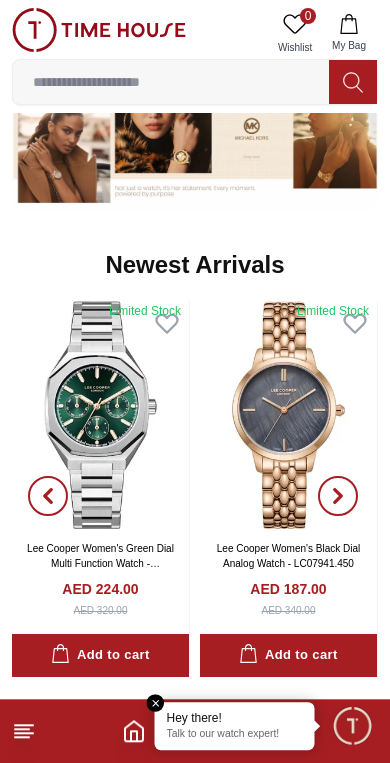 scroll, scrollTop: 882, scrollLeft: 0, axis: vertical 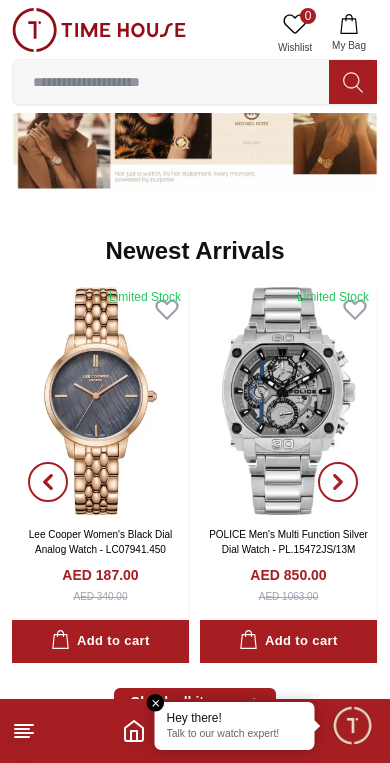 click at bounding box center (288, 401) 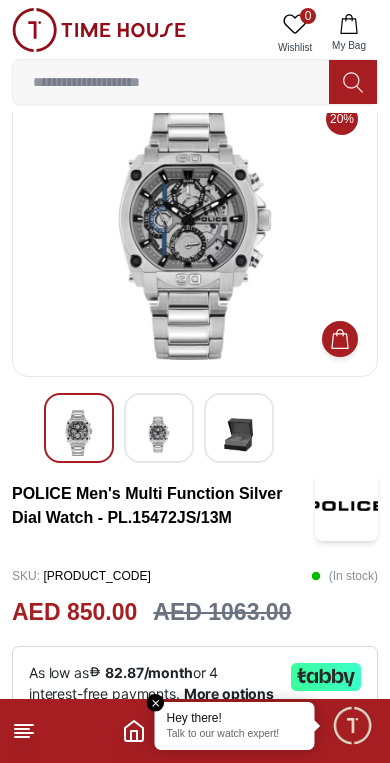 scroll, scrollTop: 0, scrollLeft: 0, axis: both 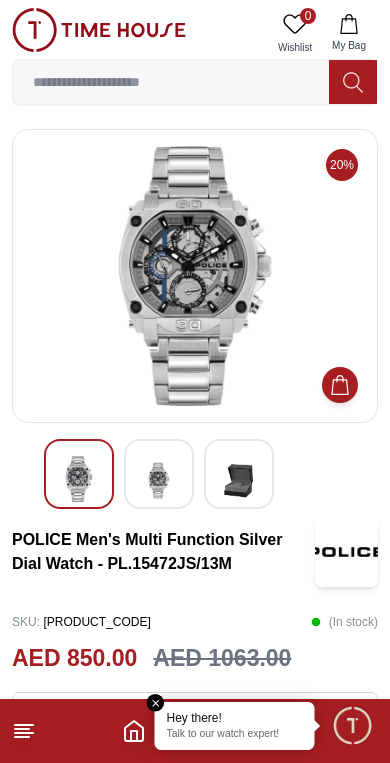 click at bounding box center (159, 480) 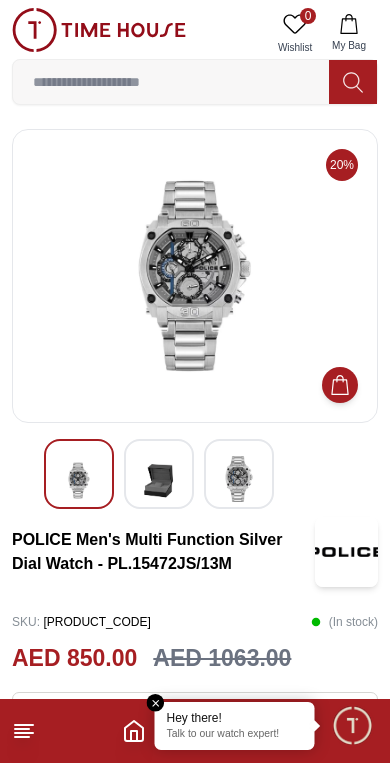 click at bounding box center (79, 480) 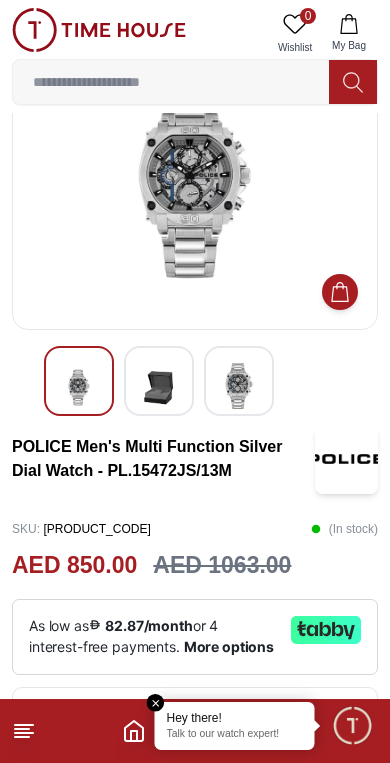 scroll, scrollTop: 0, scrollLeft: 0, axis: both 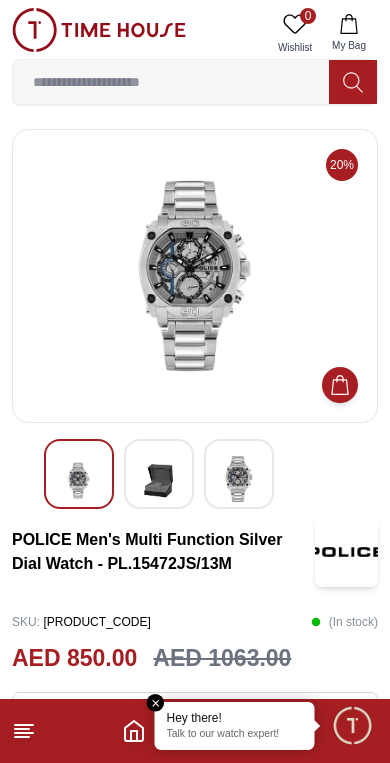 click at bounding box center (156, 703) 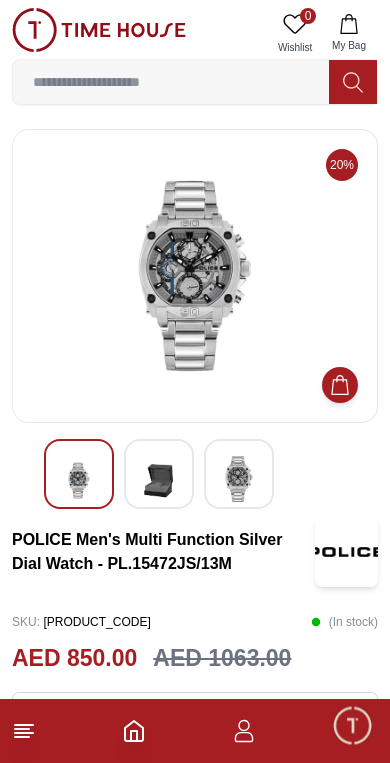 click 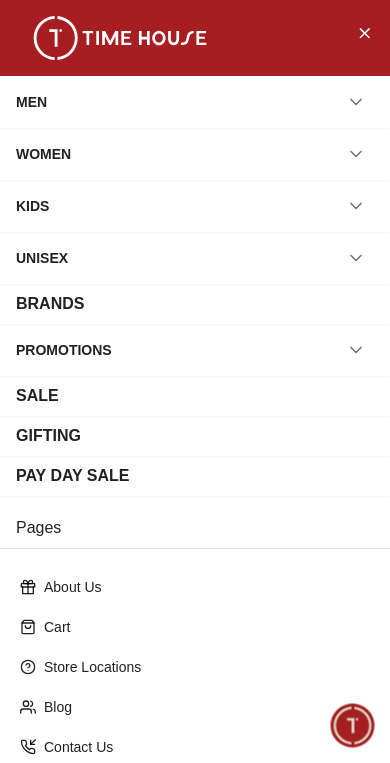 click on "MEN" at bounding box center (31, 102) 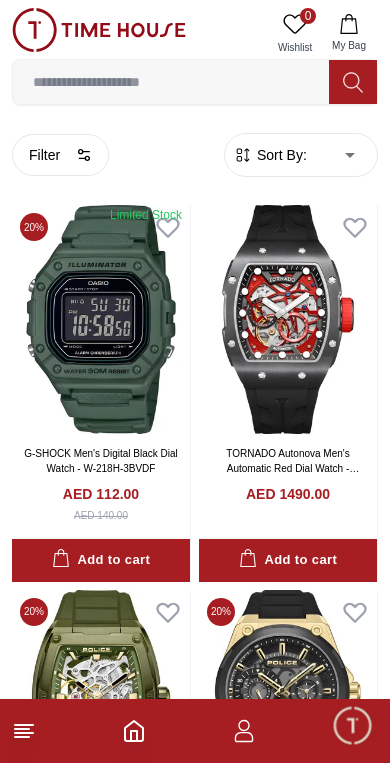 click on "100% Genuine products with International Warranty Shop From [COUNTRY] | العربية |     Currency    | 0 Wishlist My Bag Help Our Stores My Account 0 Wishlist My Bag Home Men    Filter By Clear Brands Quantum Lee Cooper Slazenger Kenneth Scott Astro Ecstacy Tornado CASIO CITIZEN GUESS ORIENT Police Ducati CERRUTI 1881 G-Shock Lee Cooper Accessories Tsar Bomba Irus Idee Vogue Polaroid Ciga Design Color Black Green Blue Red Dark Blue Silver Silver / Black Orange Rose Gold Grey White White / Rose Gold Silver / Silver Dark Blue / Silver Silver / Gold Silver / Rose Gold Black / Black Black / Silver Black / Rose Gold Gold Yellow Brown White / Silver Light Blue Black /Rose Gold Black /Grey Black /Red Black /Black Black / Rose Gold / Black Rose Gold / Black Rose Gold / Black / Black Pink Green /Silver Purple Silver Silver Silver / Blue Green / Green Blue / Black Blue / Blue Titanum Navy Blue Military Green Blue / Silver Champagne White / Gold White / Gold  Black  Ivory Green / Silver Blue  Black / Blue Size" at bounding box center [195, 2123] 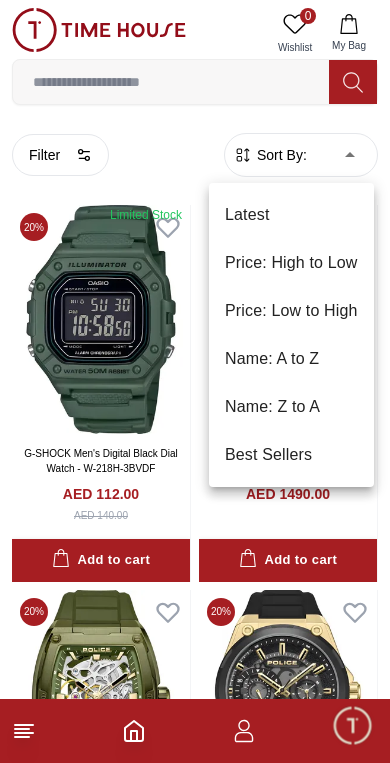 click at bounding box center (195, 381) 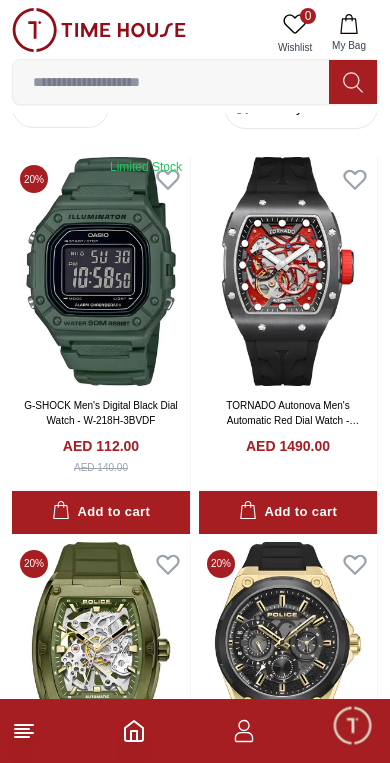 scroll, scrollTop: 46, scrollLeft: 0, axis: vertical 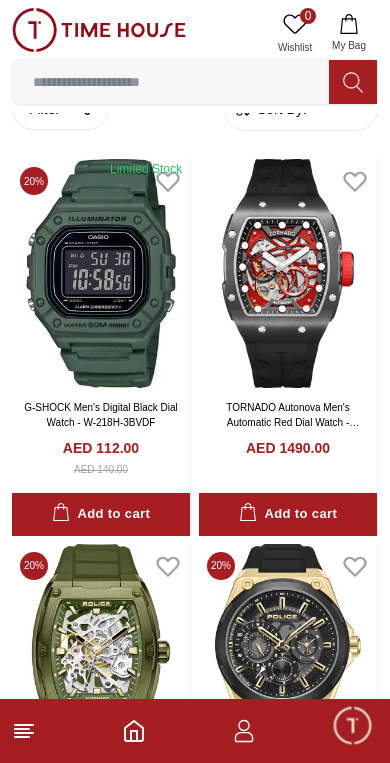 click at bounding box center (101, 273) 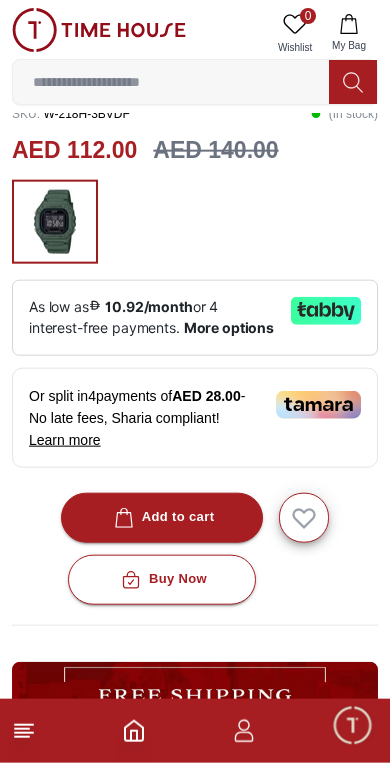scroll, scrollTop: 510, scrollLeft: 0, axis: vertical 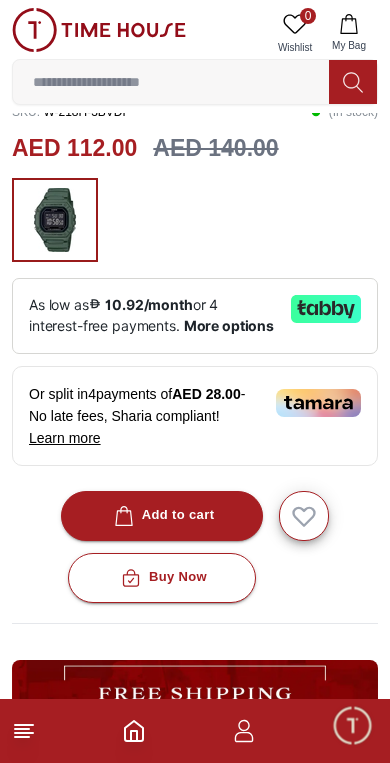 click 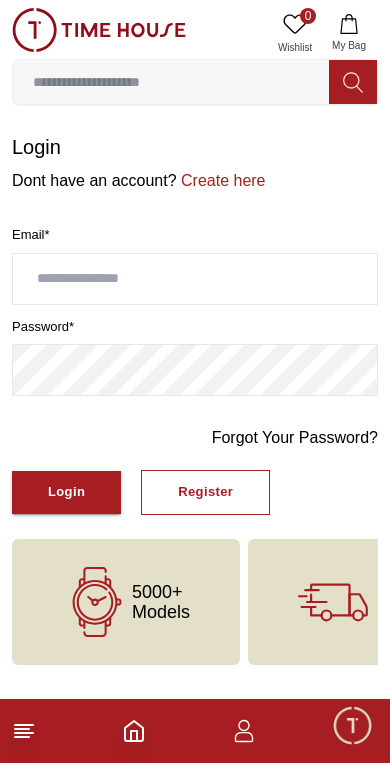 scroll, scrollTop: 0, scrollLeft: 0, axis: both 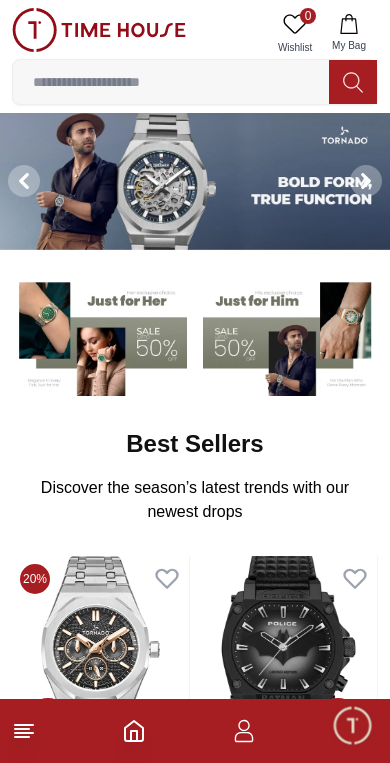 click at bounding box center (290, 336) 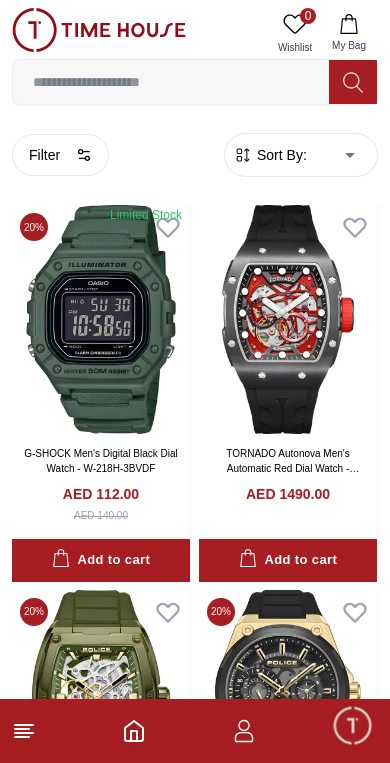 click 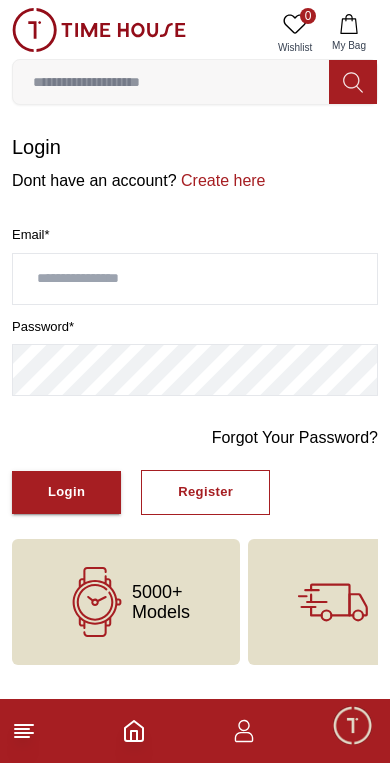 click on "Register" at bounding box center (205, 492) 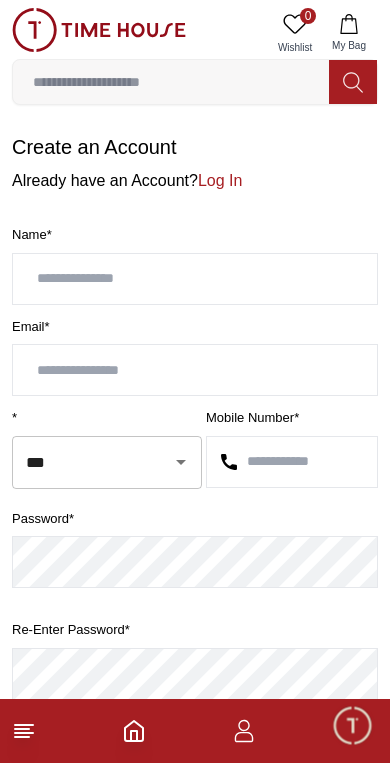 click at bounding box center [195, 279] 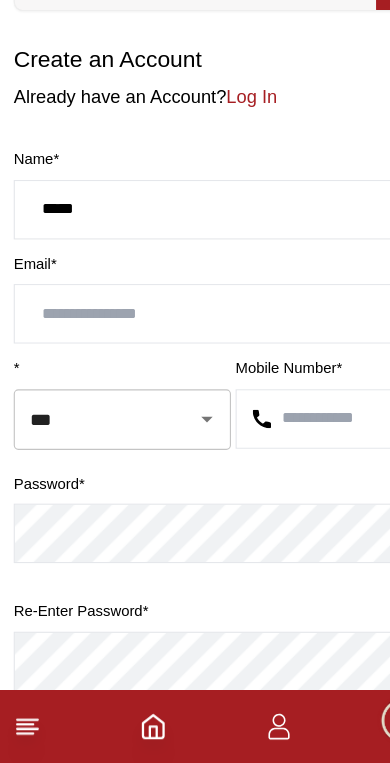 type on "*****" 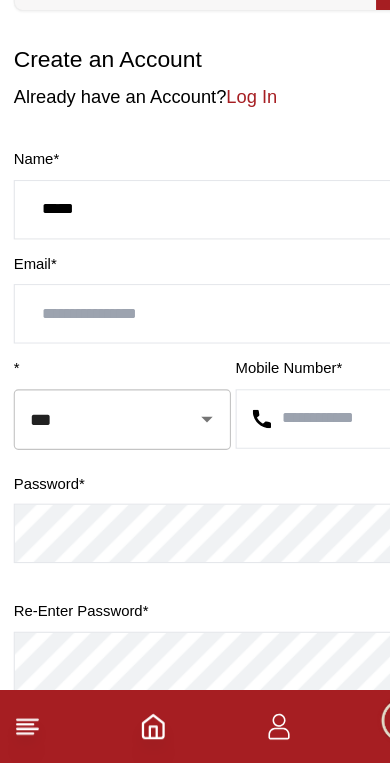 click at bounding box center (195, 370) 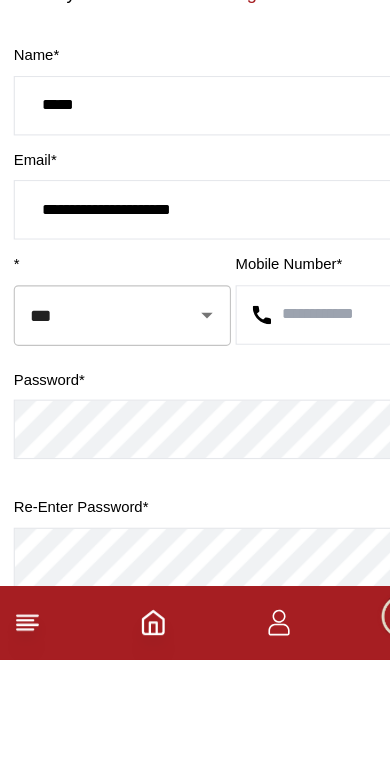 type on "**********" 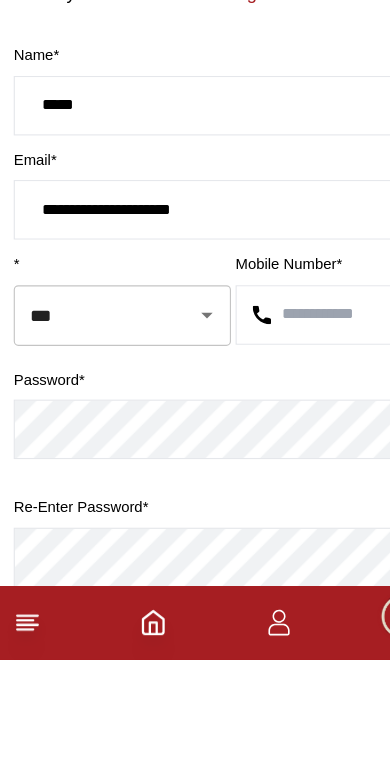 click at bounding box center [292, 462] 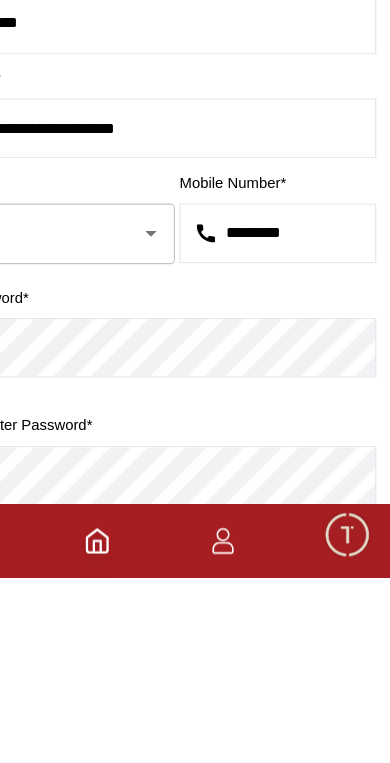 type on "*********" 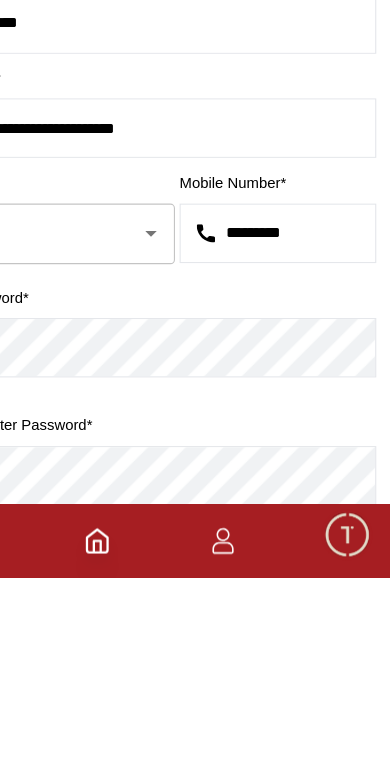 scroll, scrollTop: 162, scrollLeft: 0, axis: vertical 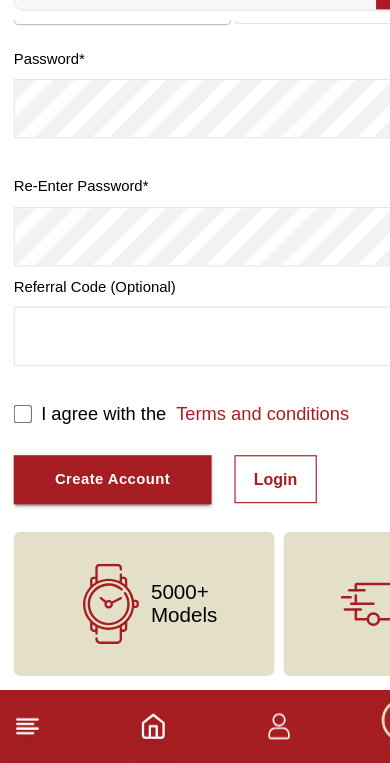 click on "Create Account" at bounding box center (98, 515) 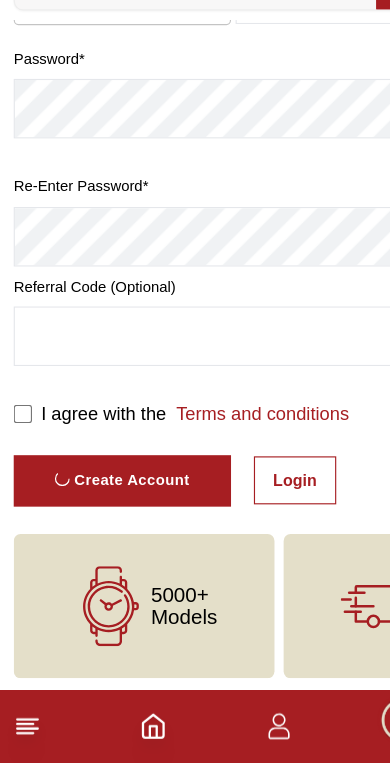 scroll, scrollTop: 0, scrollLeft: 0, axis: both 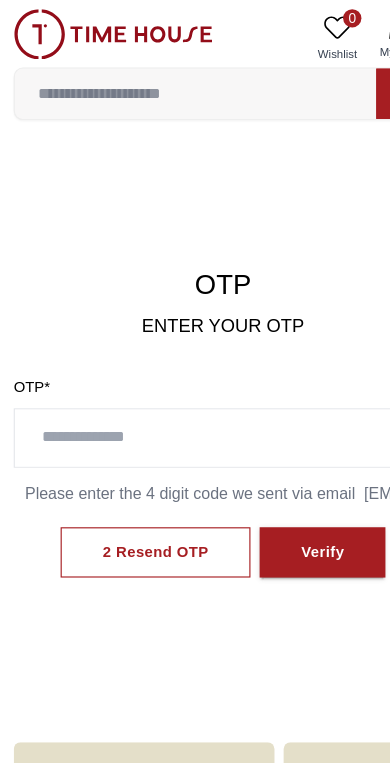 click on "2     Resend OTP Verify" at bounding box center [195, 483] 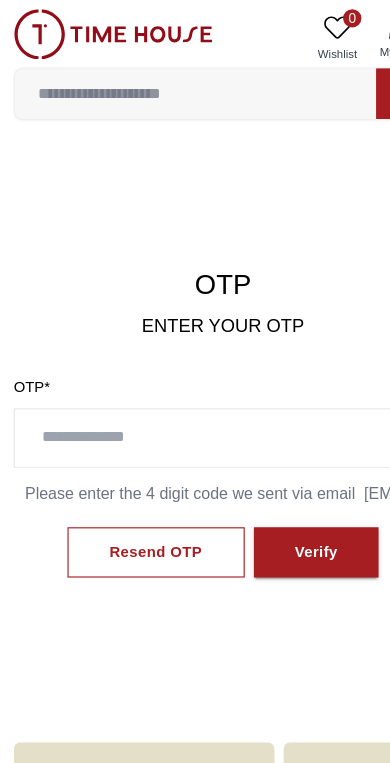 click on "Resend OTP" at bounding box center [136, 483] 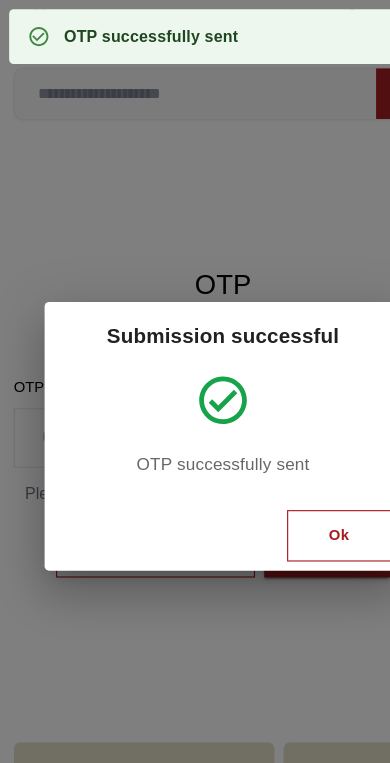 click on "Ok" at bounding box center (297, 468) 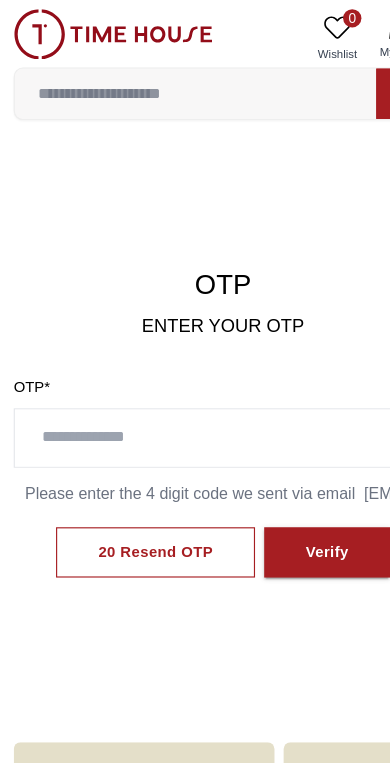 click at bounding box center [99, 30] 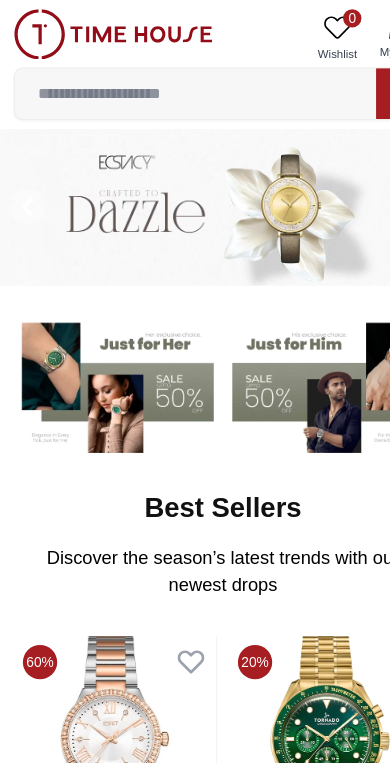 click at bounding box center (290, 336) 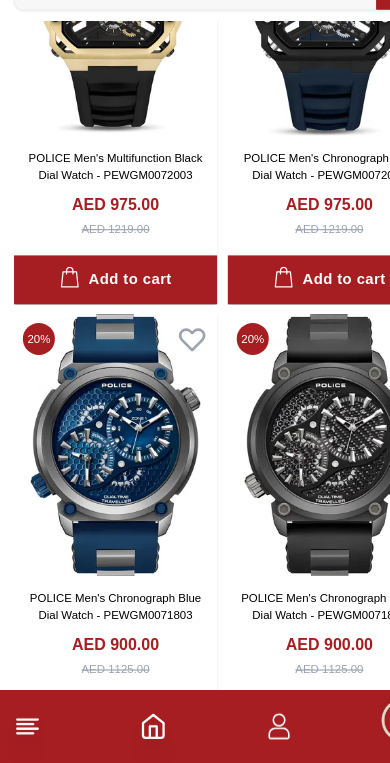scroll, scrollTop: 2915, scrollLeft: 0, axis: vertical 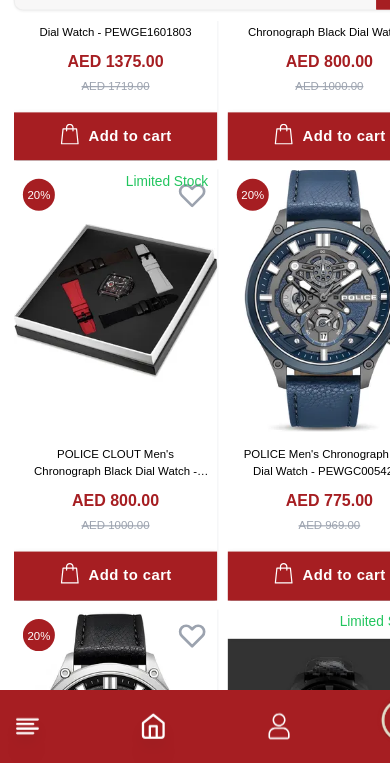 click at bounding box center (288, 358) 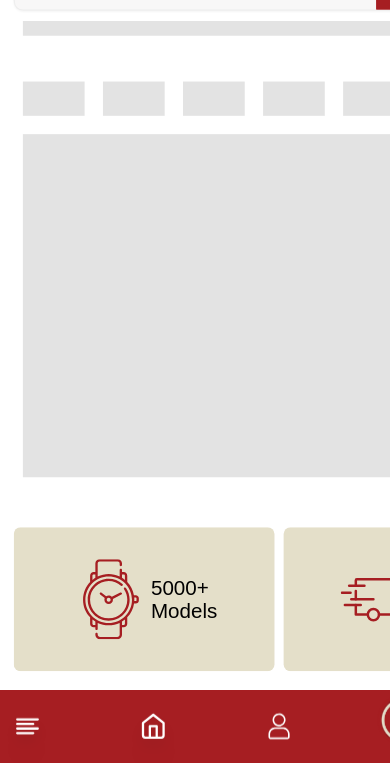 scroll, scrollTop: 0, scrollLeft: 0, axis: both 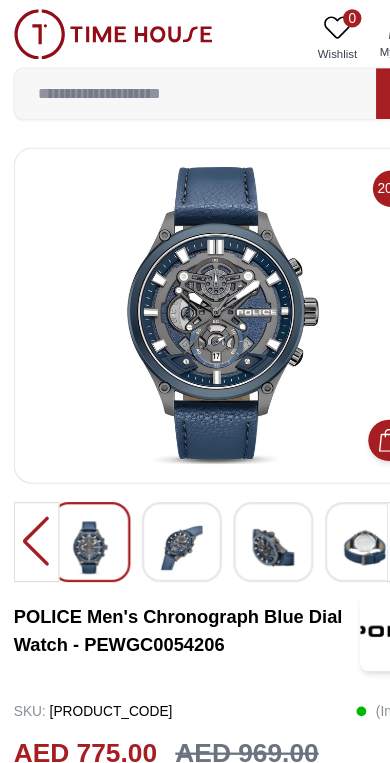 click at bounding box center (159, 479) 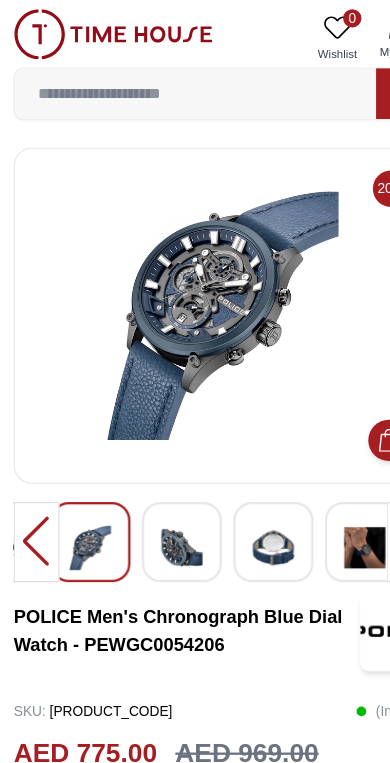 click at bounding box center (159, 479) 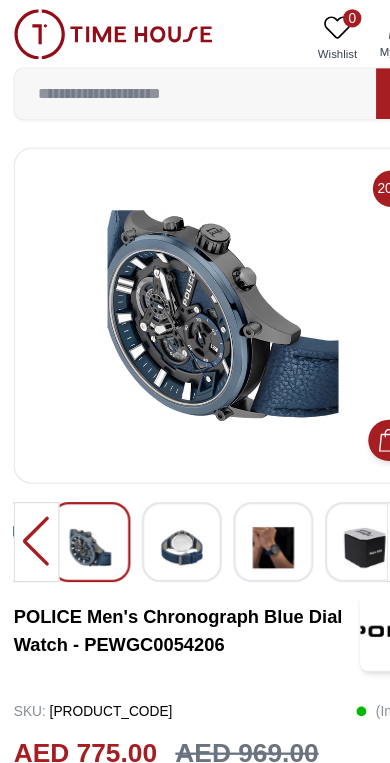 click at bounding box center (159, 479) 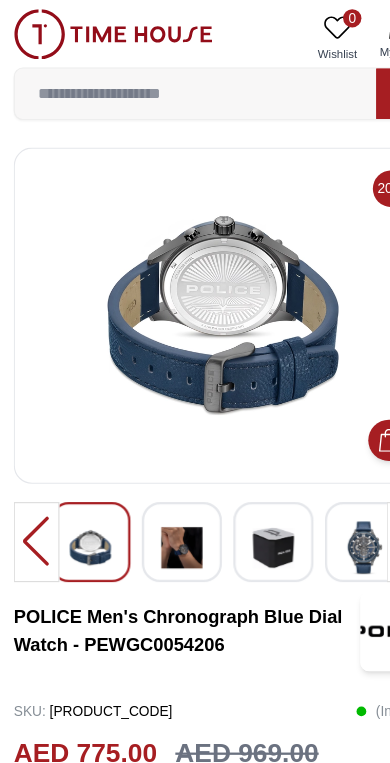 click at bounding box center [319, 474] 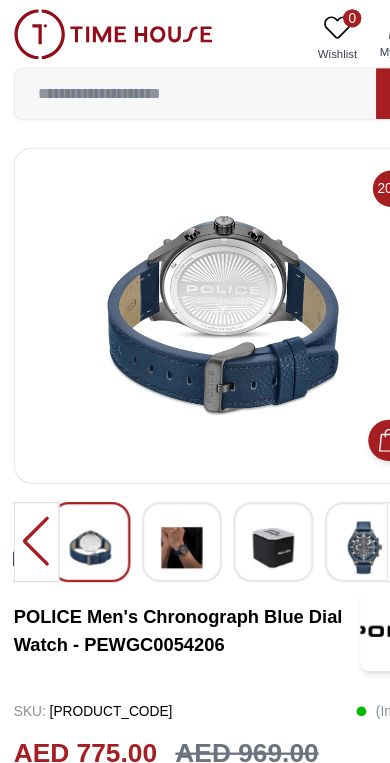 click at bounding box center (159, 479) 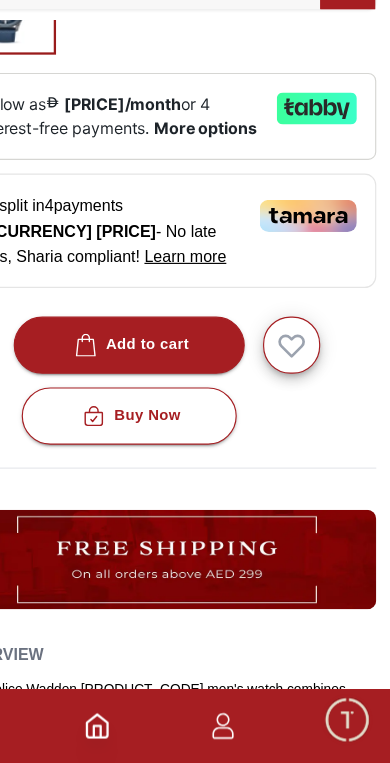 scroll, scrollTop: 630, scrollLeft: 0, axis: vertical 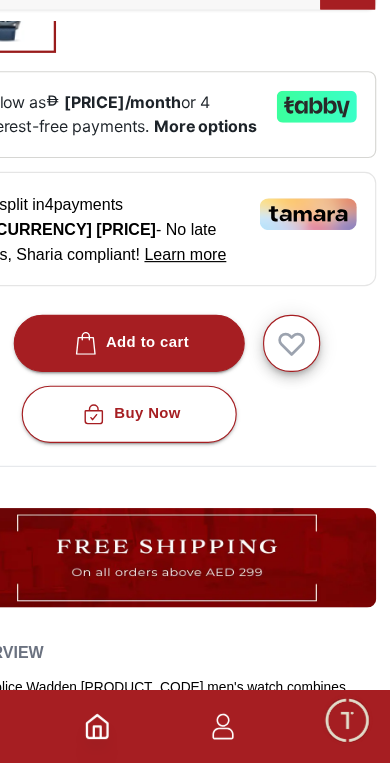 click 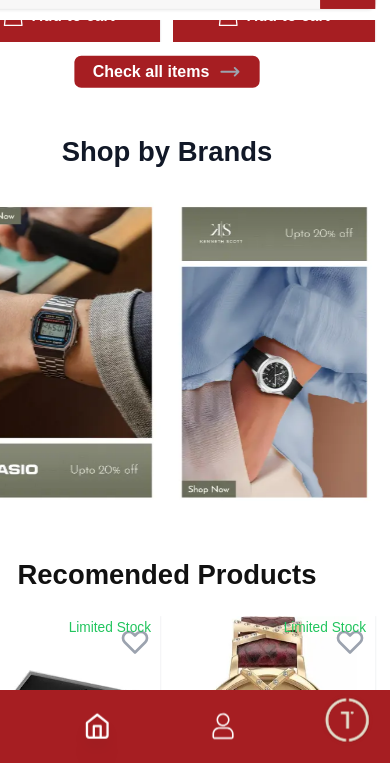 scroll, scrollTop: 1413, scrollLeft: 0, axis: vertical 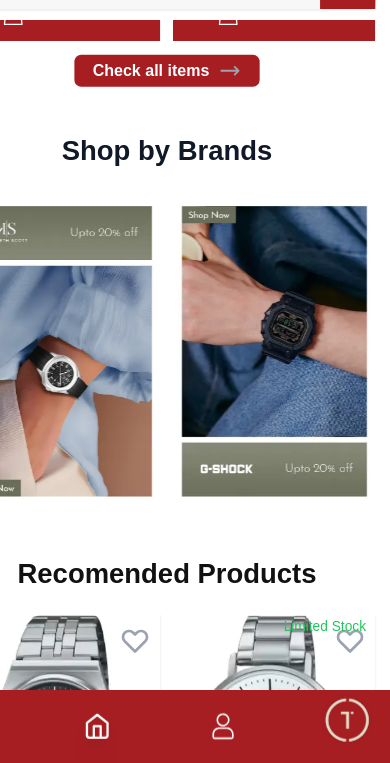 click at bounding box center [289, 403] 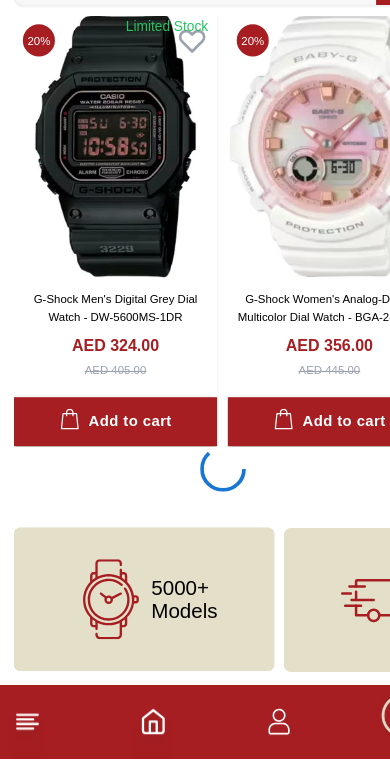 scroll, scrollTop: 4067, scrollLeft: 0, axis: vertical 